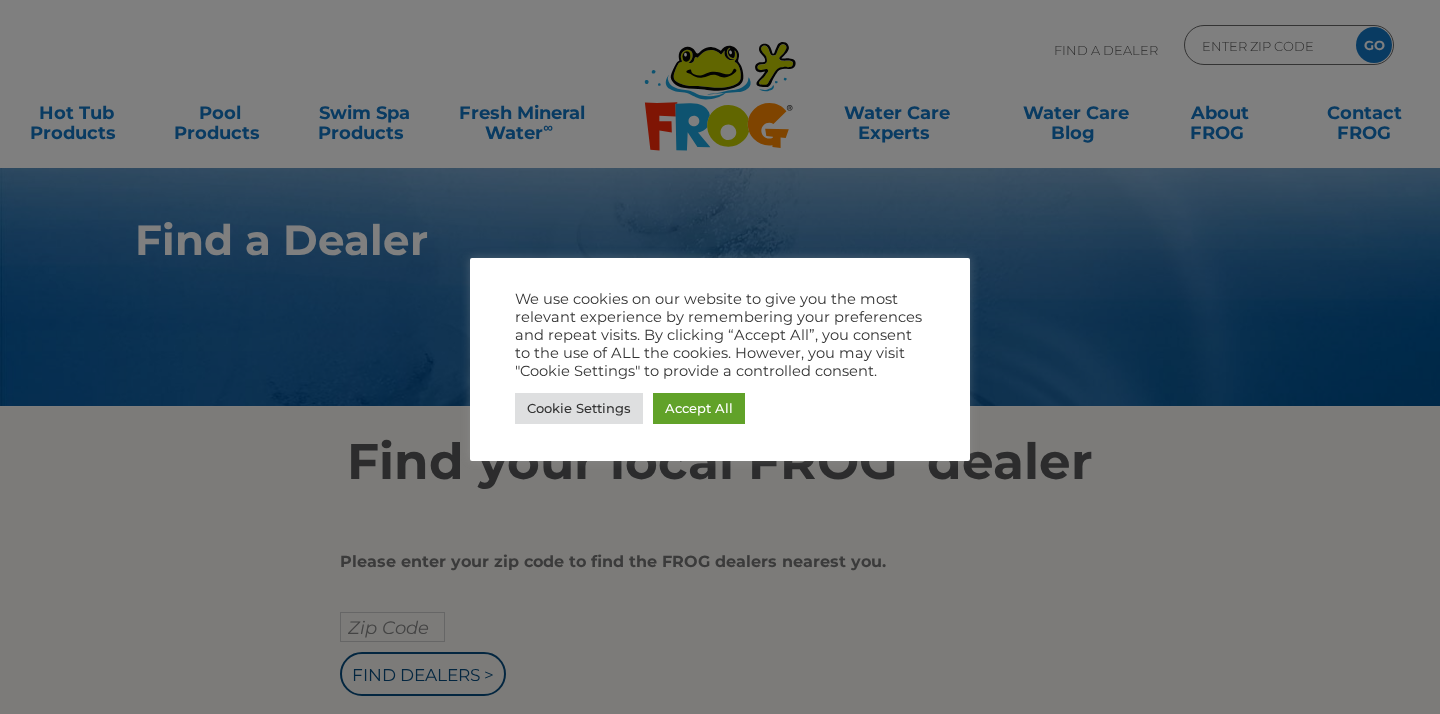scroll, scrollTop: 0, scrollLeft: 0, axis: both 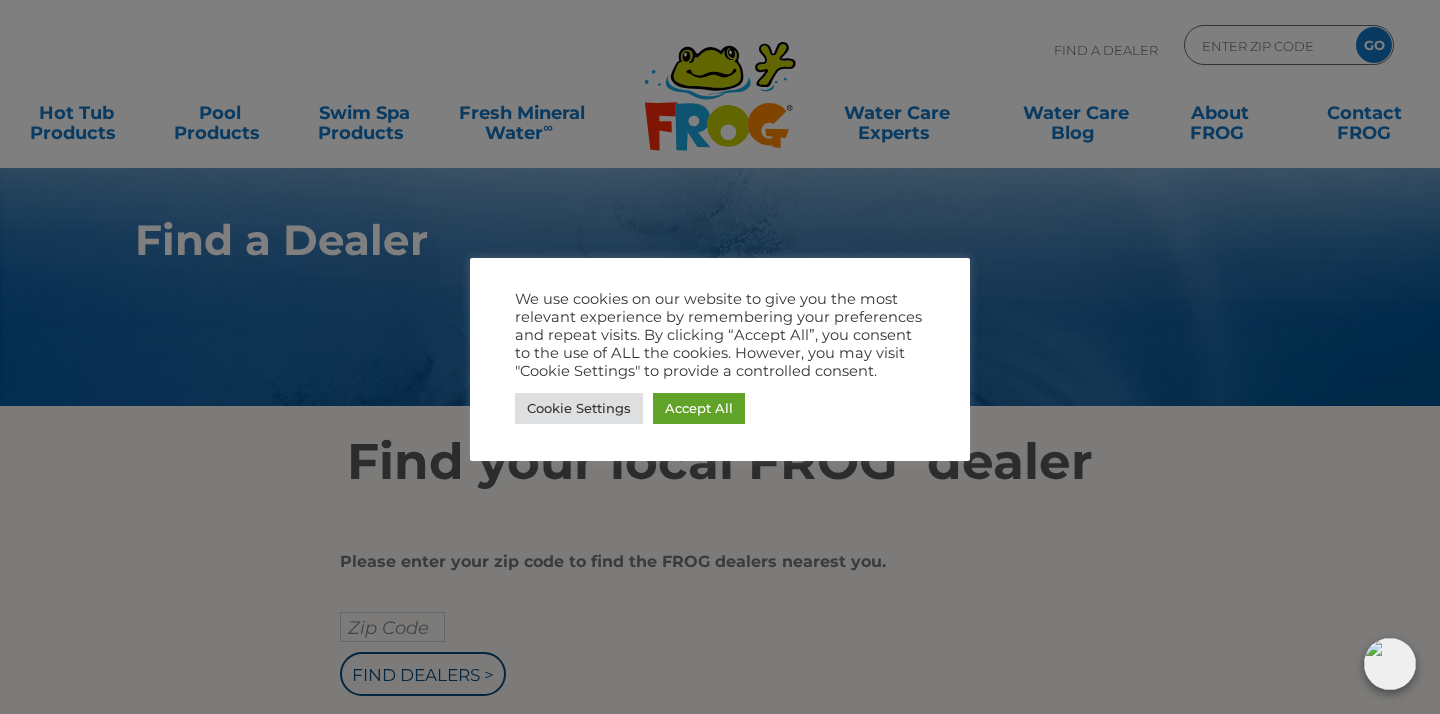 click at bounding box center (720, 357) 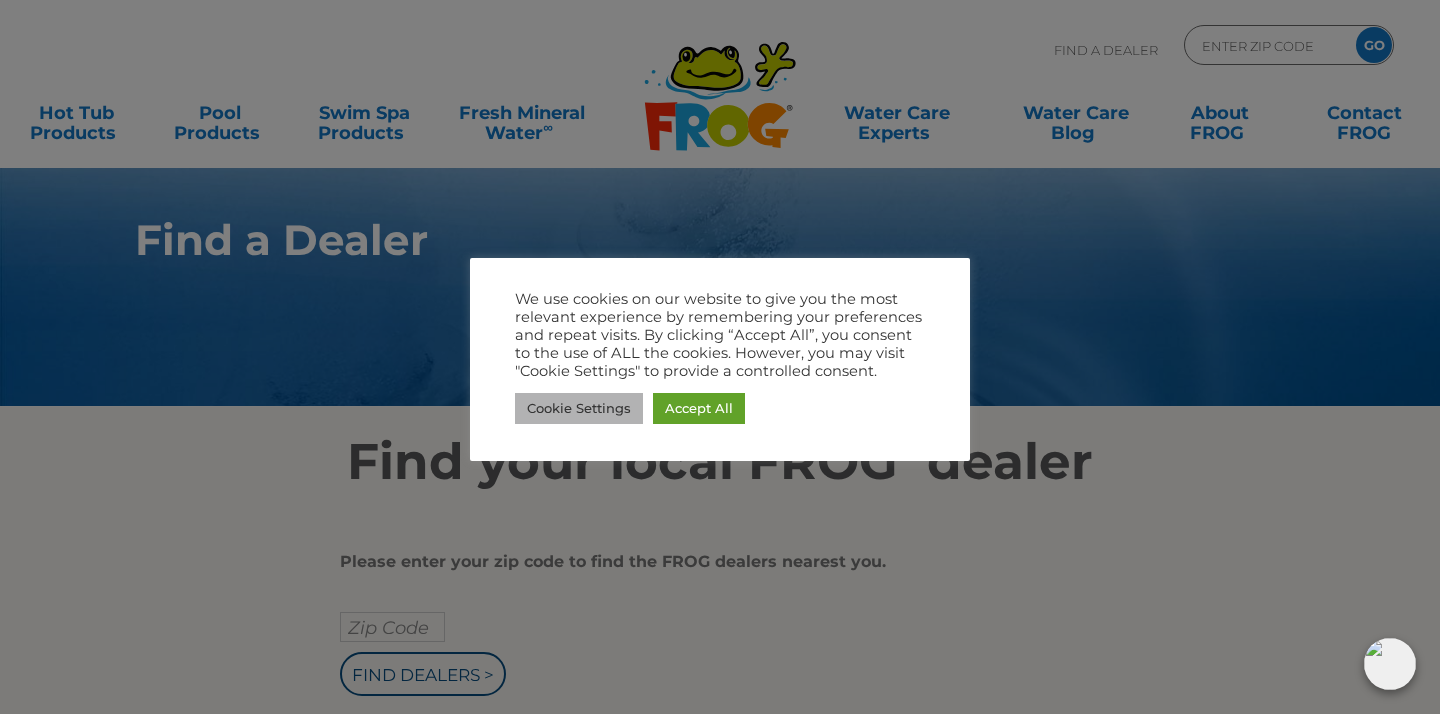 click on "Cookie Settings" at bounding box center [579, 408] 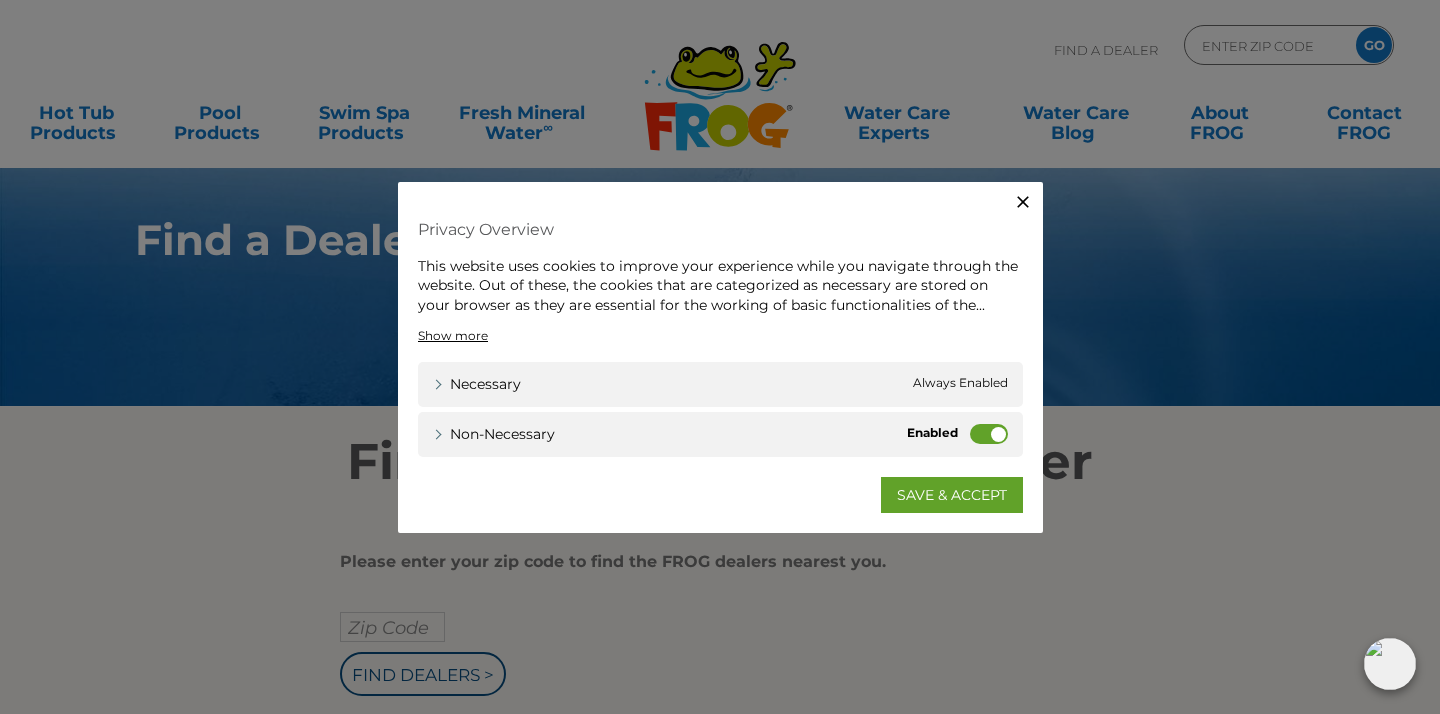 click on "Non-necessary" at bounding box center (989, 434) 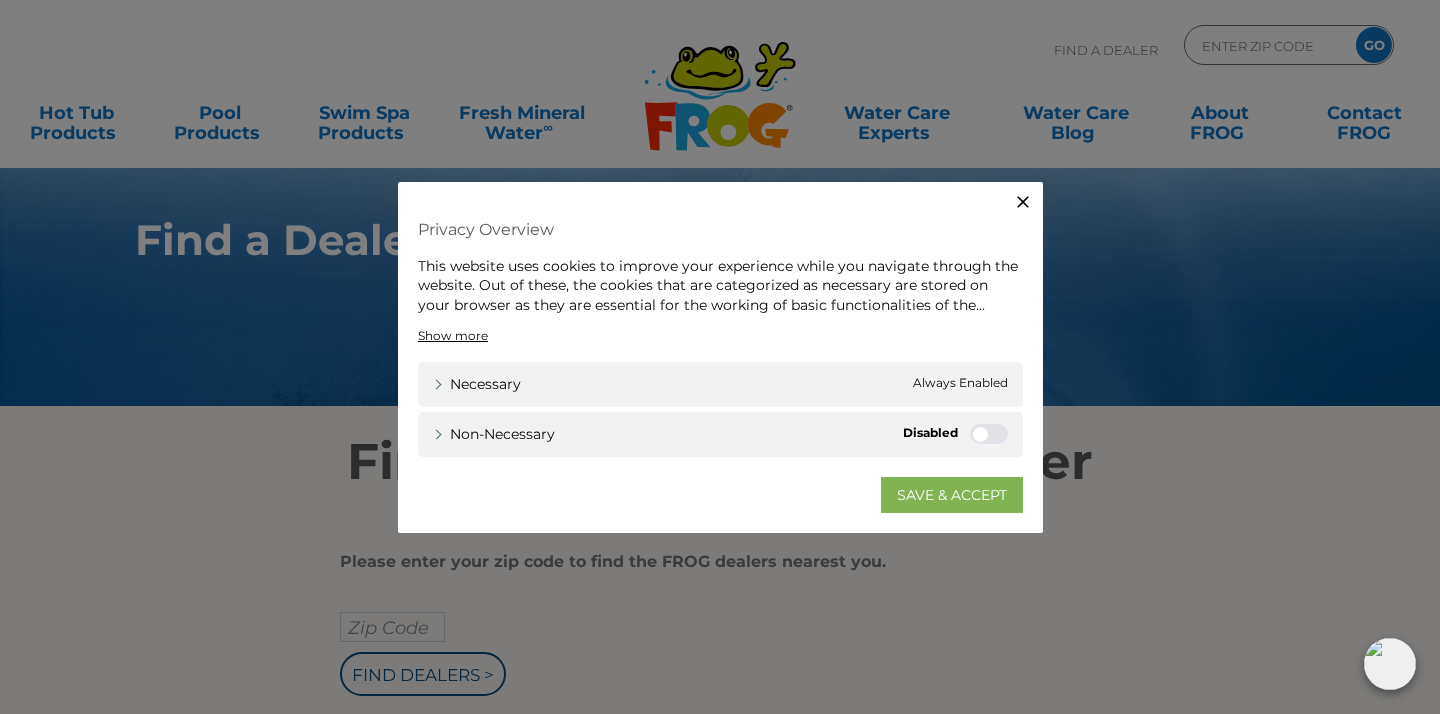 click on "SAVE & ACCEPT" at bounding box center (952, 495) 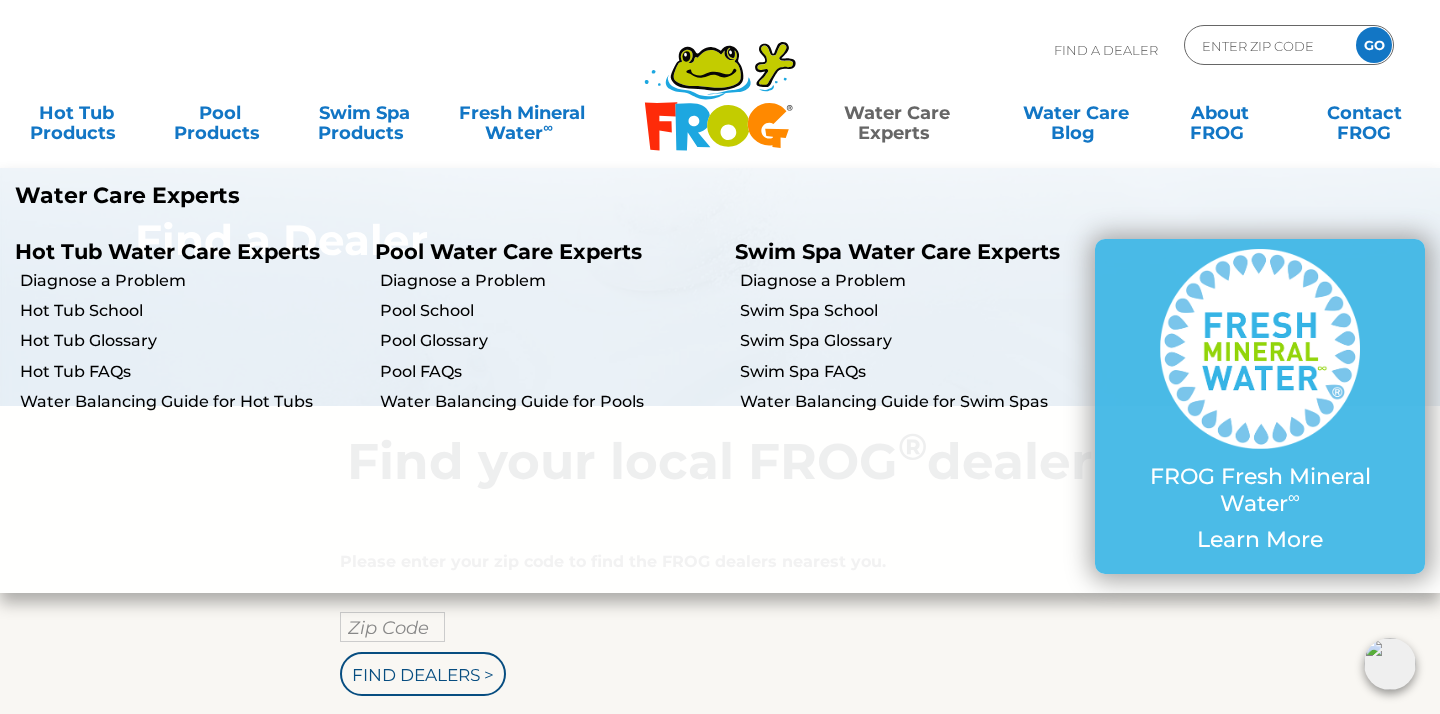 click on "Hot Tub Water Care Experts Diagnose a Problem Hot Tub School Hot Tub Glossary Hot Tub FAQs Water Balancing Guide for Hot Tubs" at bounding box center [180, 406] 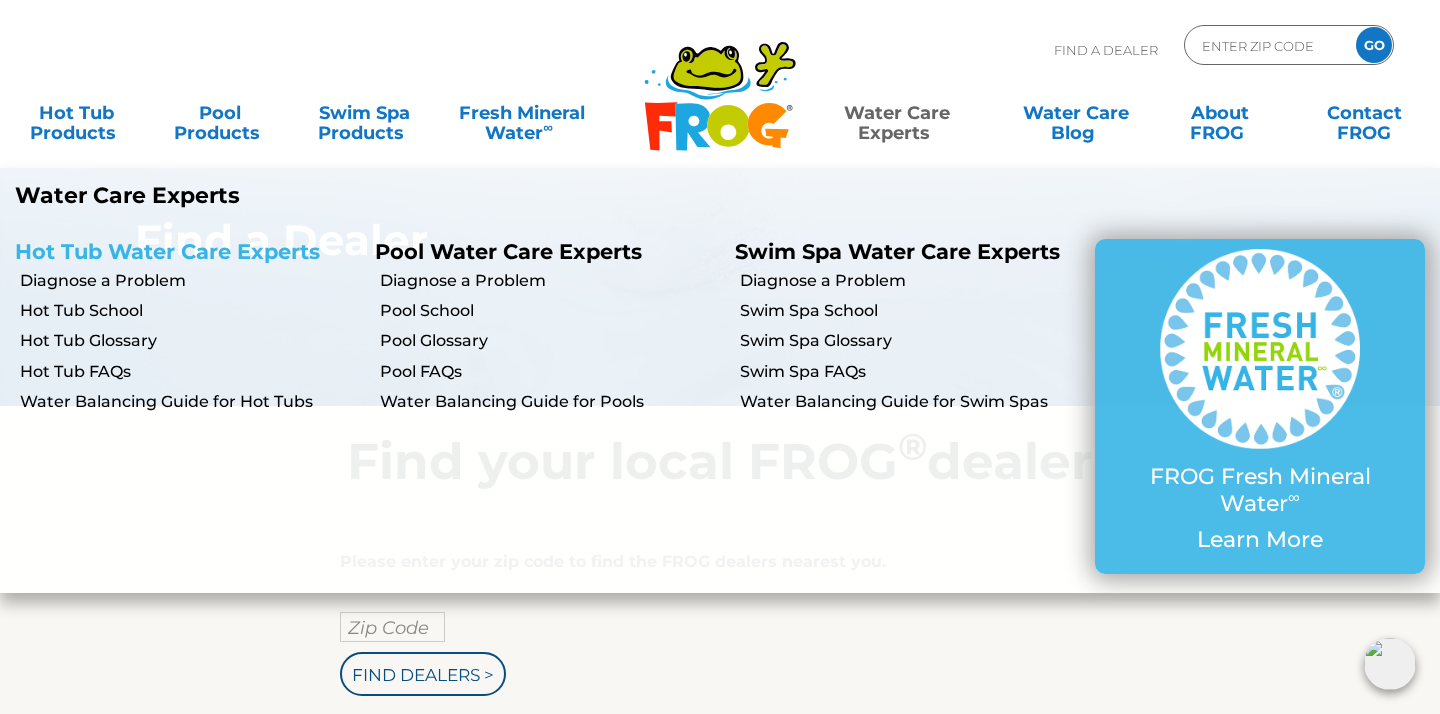 click on "Hot Tub Water Care Experts" at bounding box center [167, 251] 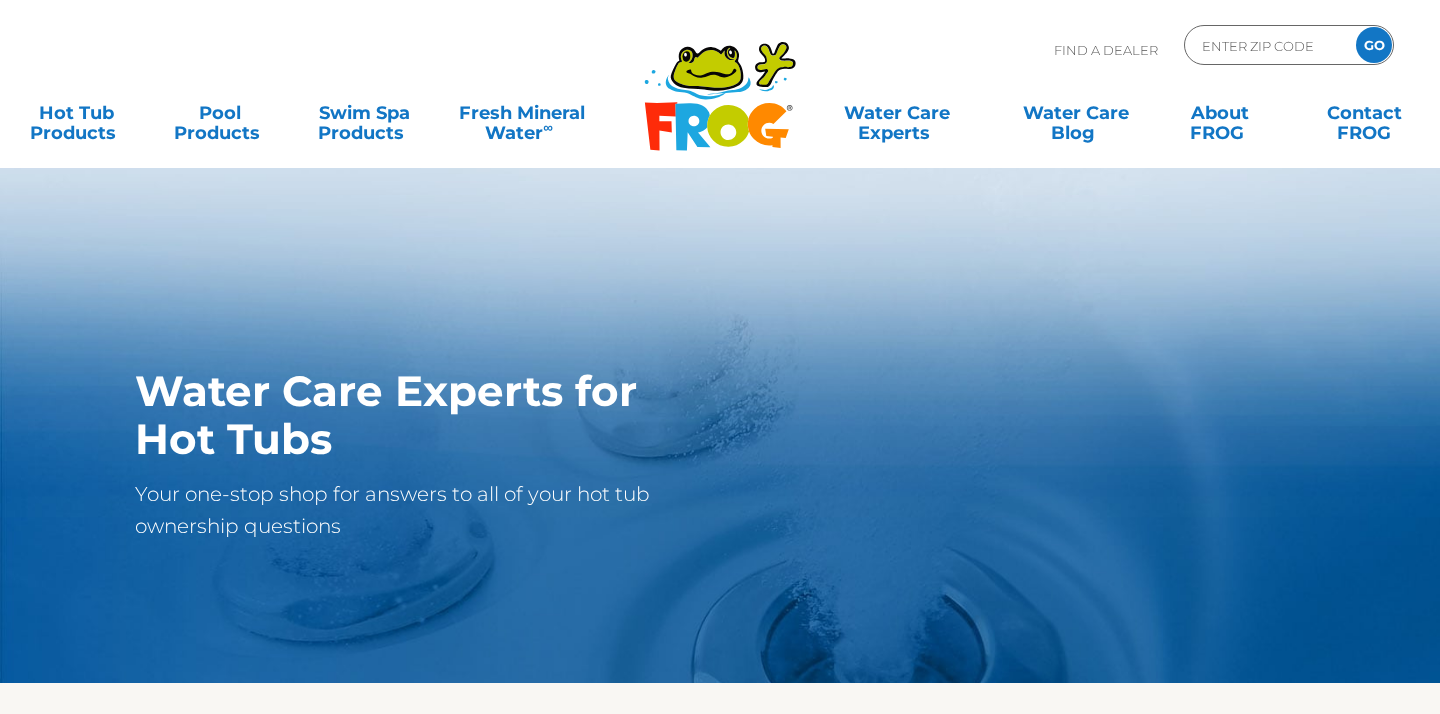 scroll, scrollTop: 0, scrollLeft: 0, axis: both 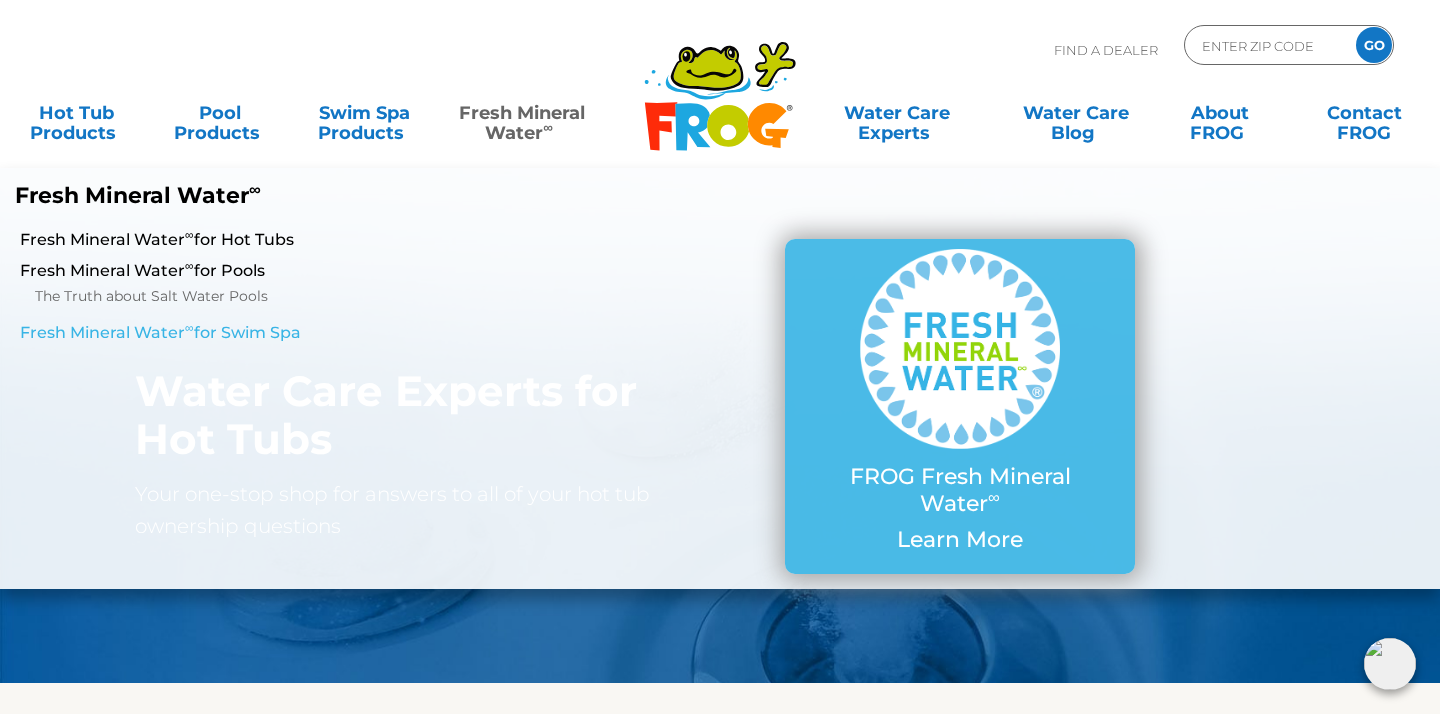 click on "∞" at bounding box center [189, 327] 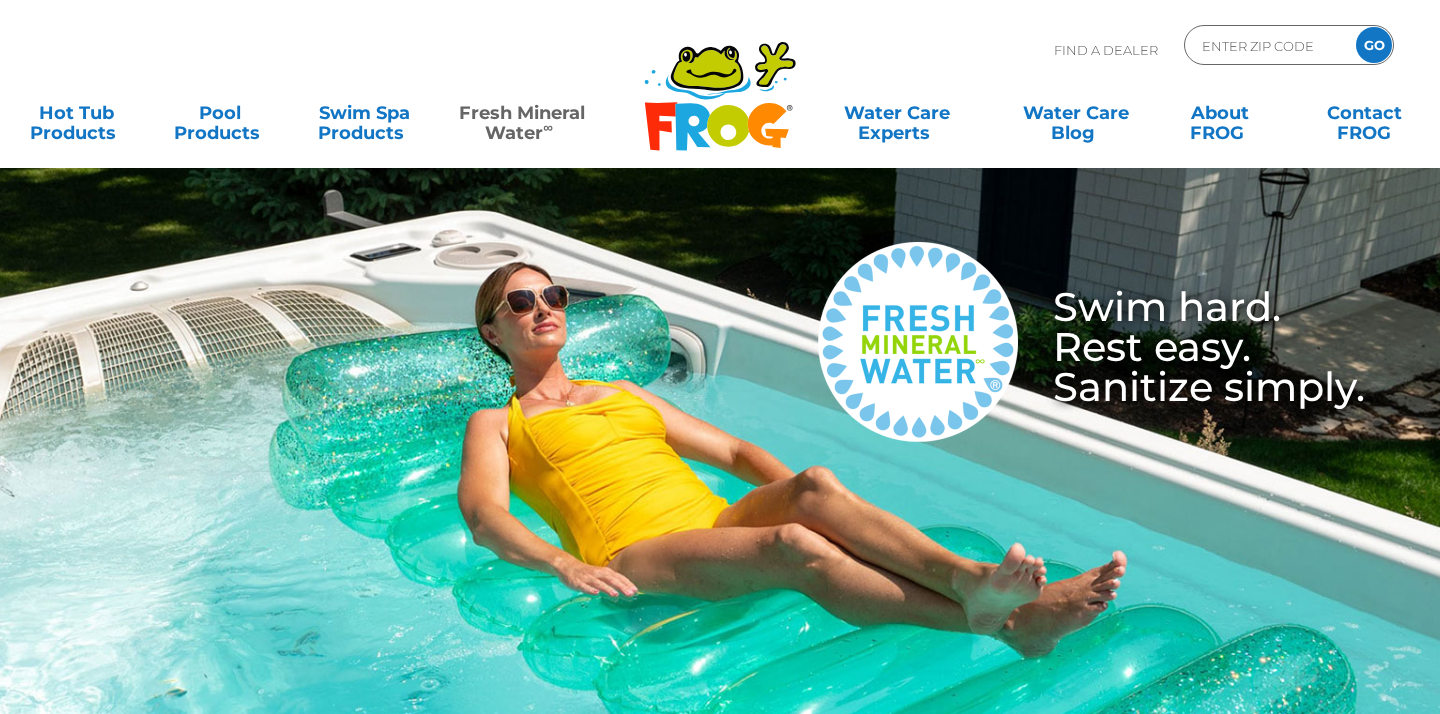 scroll, scrollTop: 0, scrollLeft: 0, axis: both 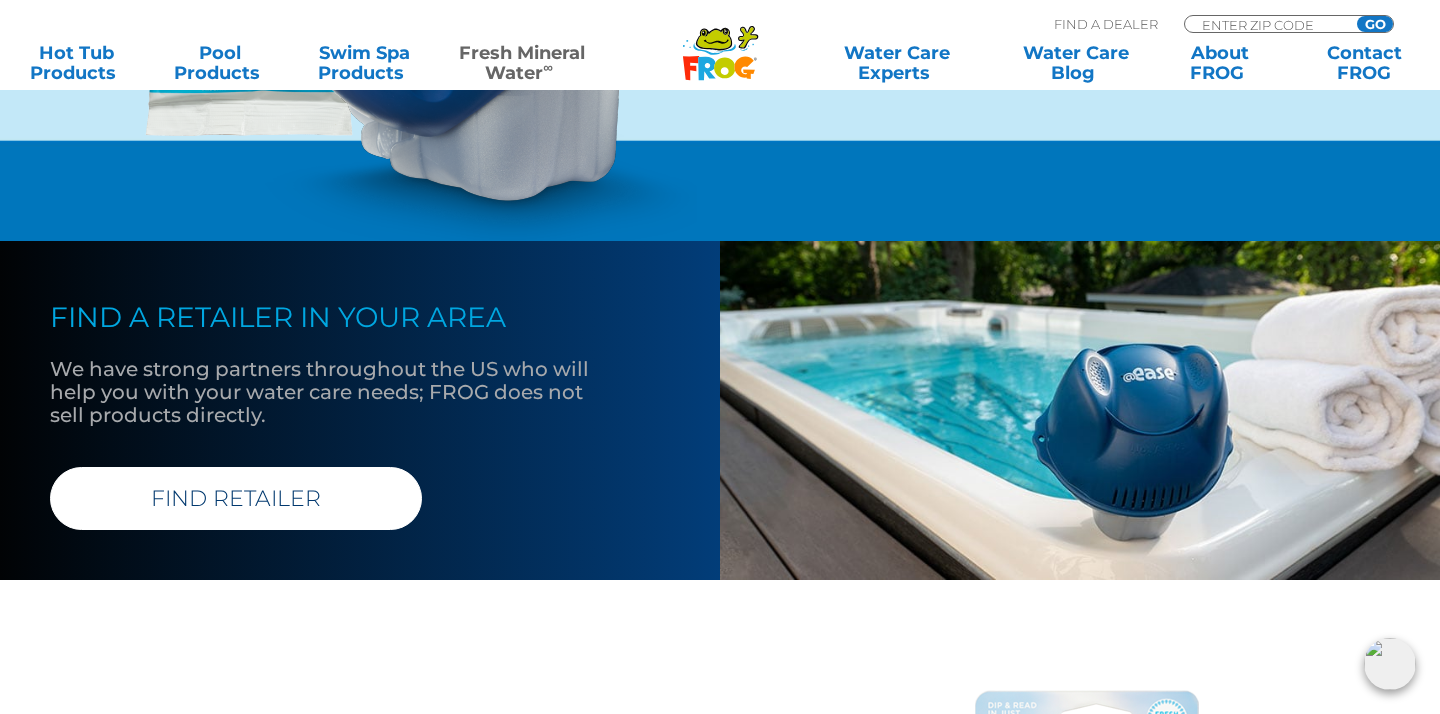 click on "FIND RETAILER" at bounding box center [236, 498] 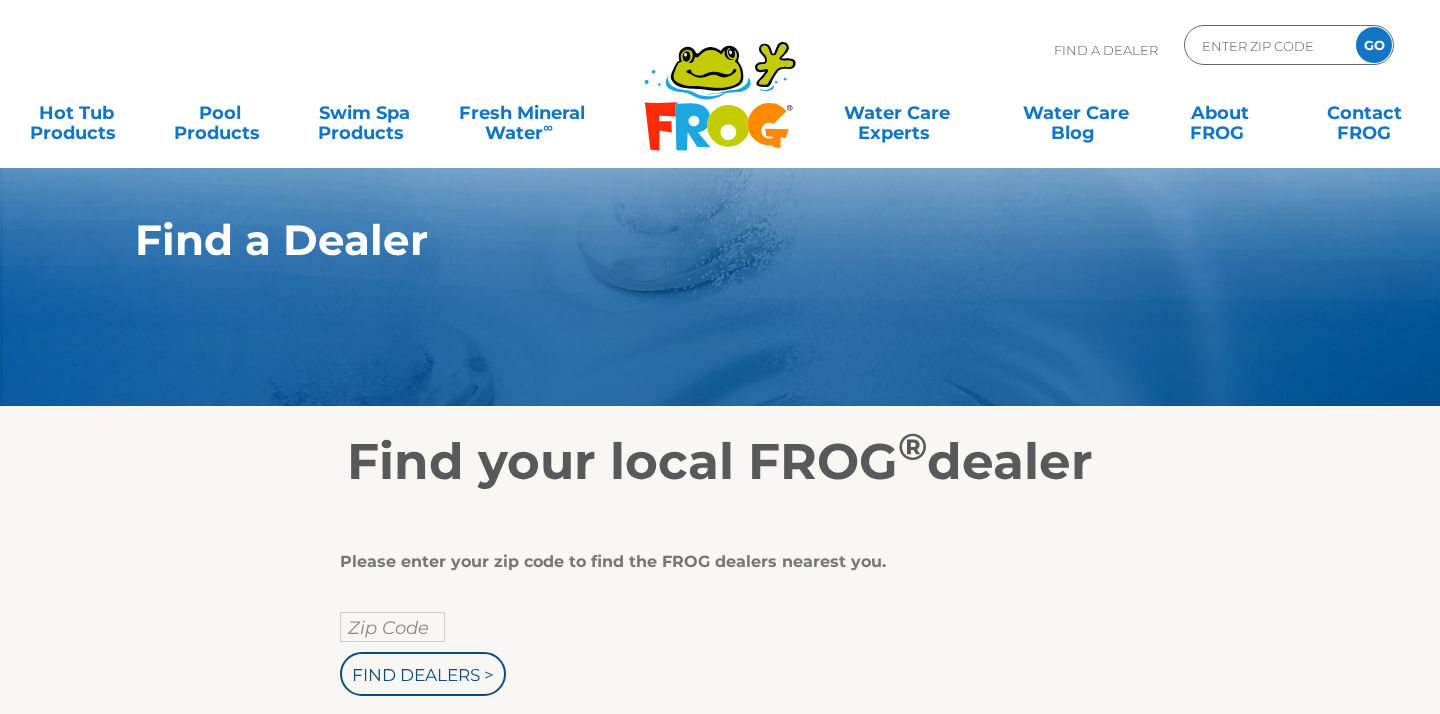 scroll, scrollTop: 0, scrollLeft: 0, axis: both 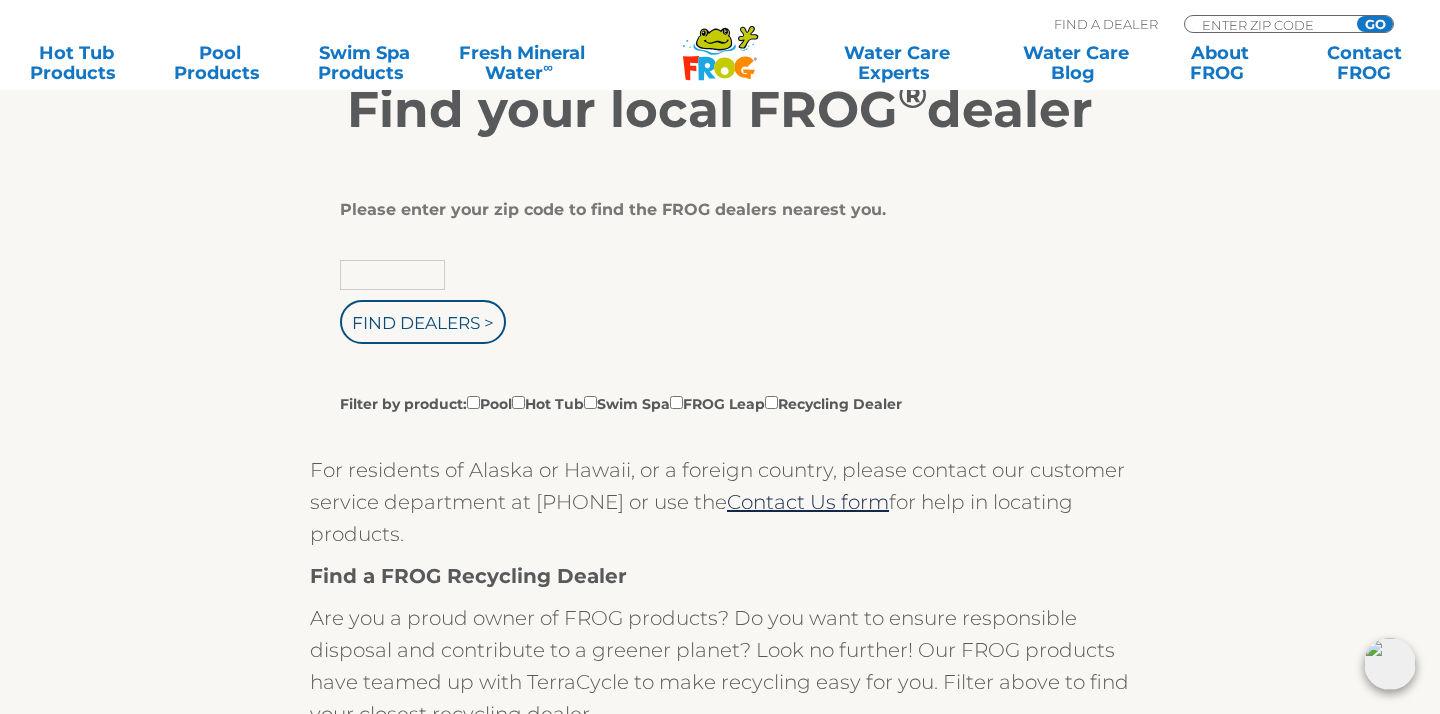 click at bounding box center (392, 275) 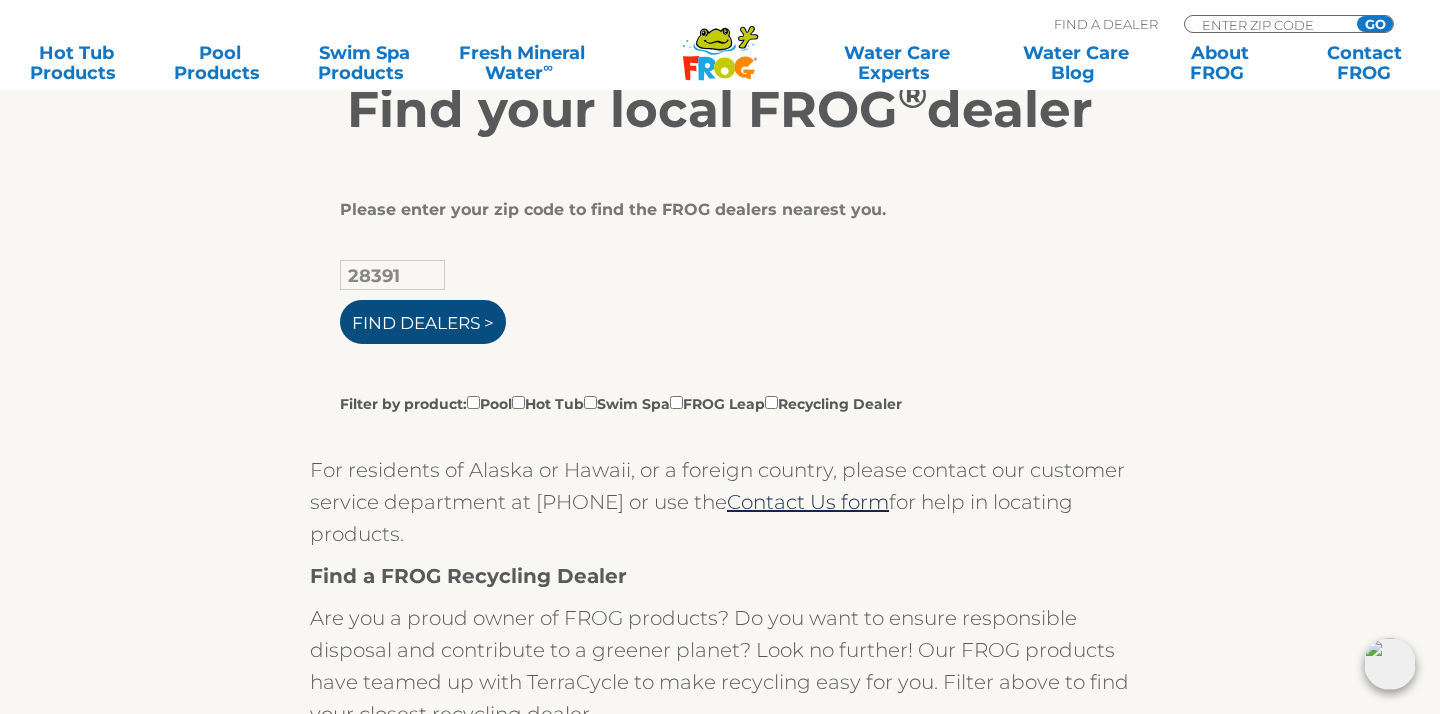 type on "28391" 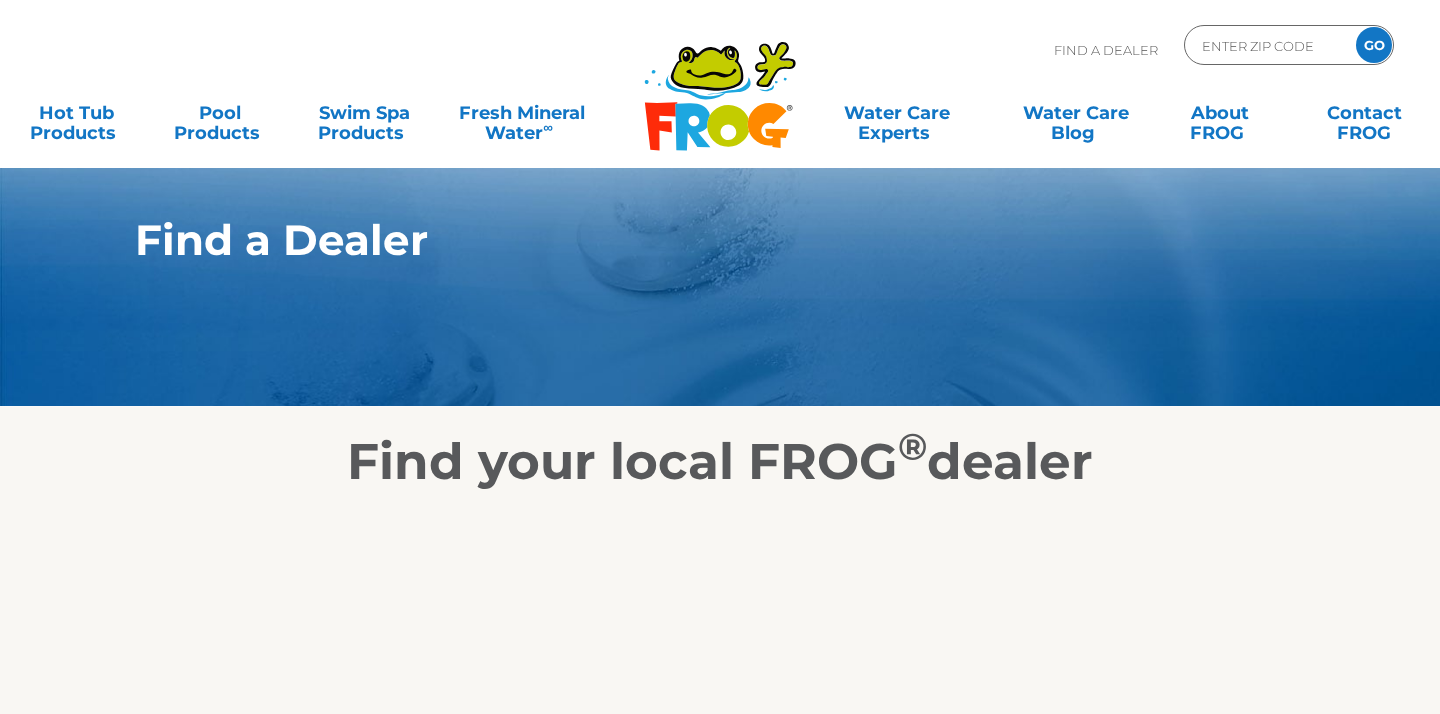 scroll, scrollTop: 0, scrollLeft: 0, axis: both 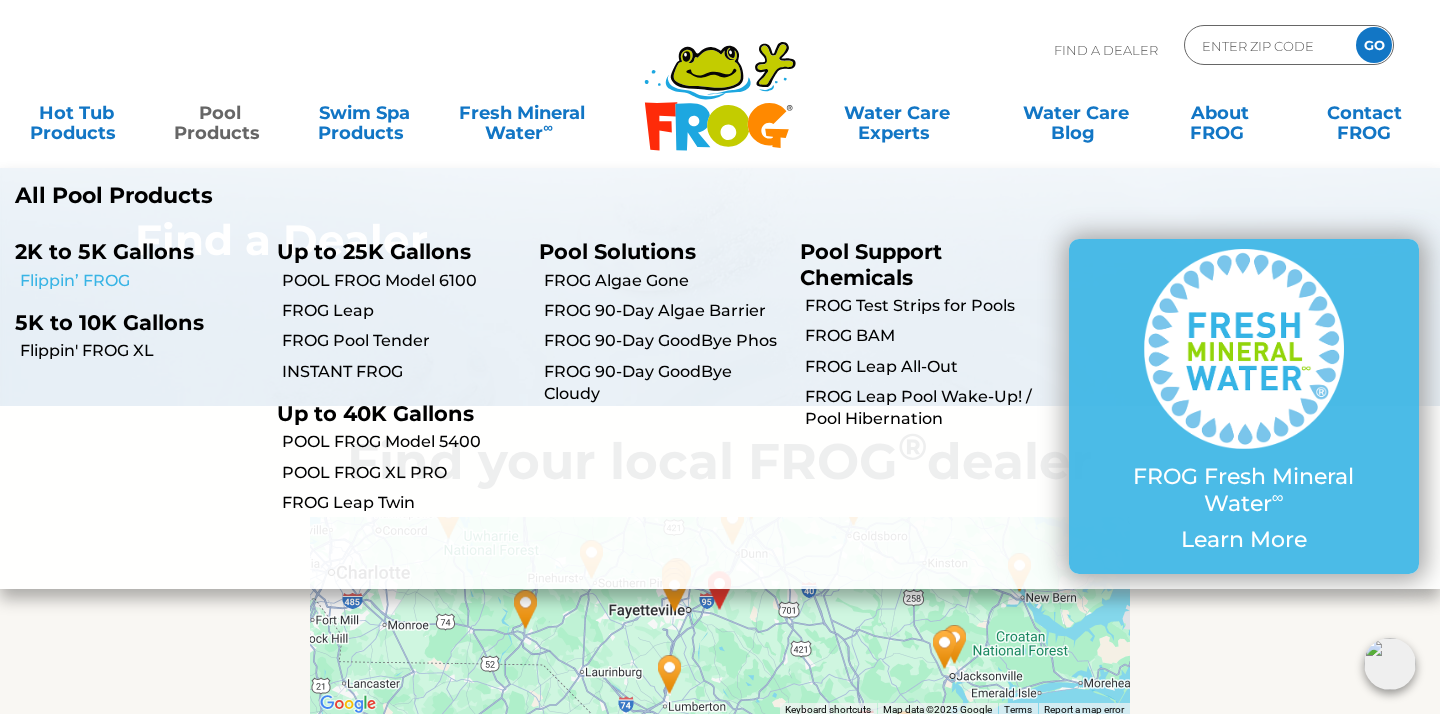 click on "Flippin’ FROG" at bounding box center [141, 281] 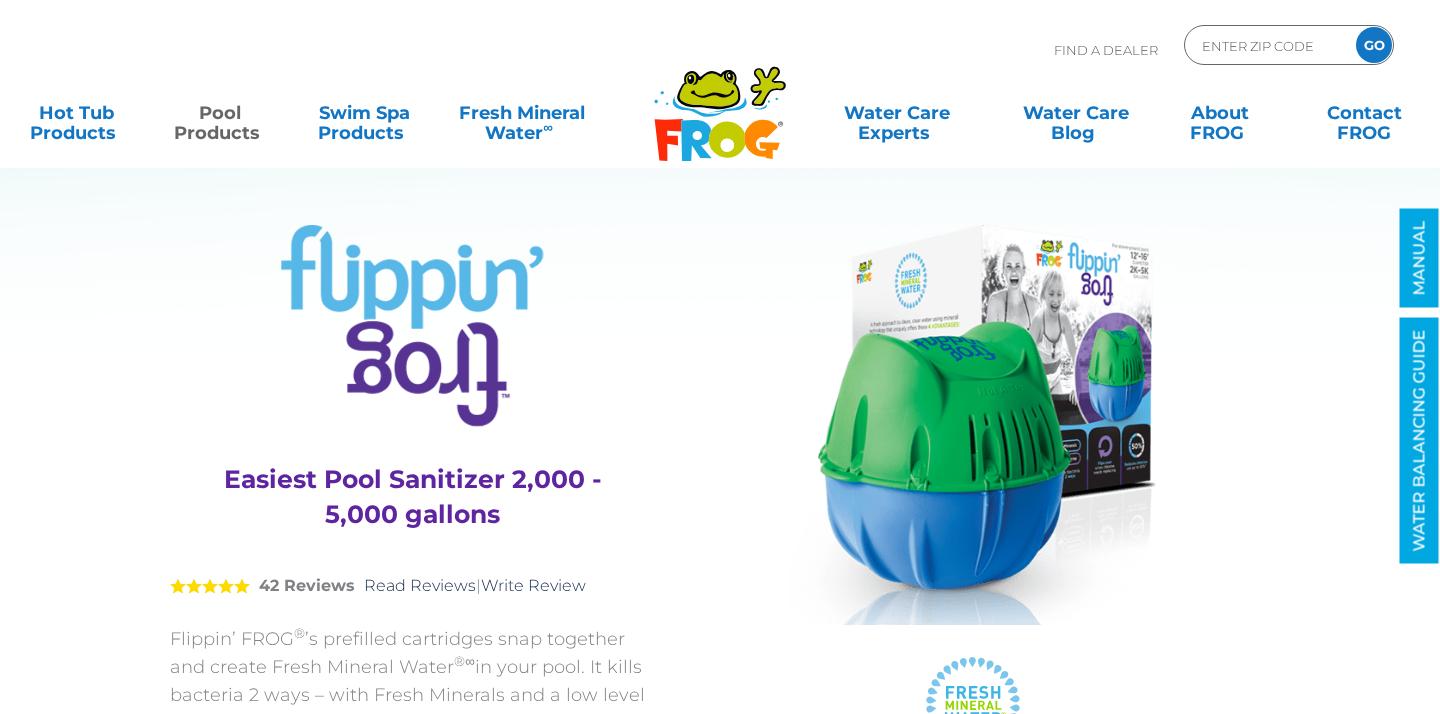 scroll, scrollTop: 0, scrollLeft: 0, axis: both 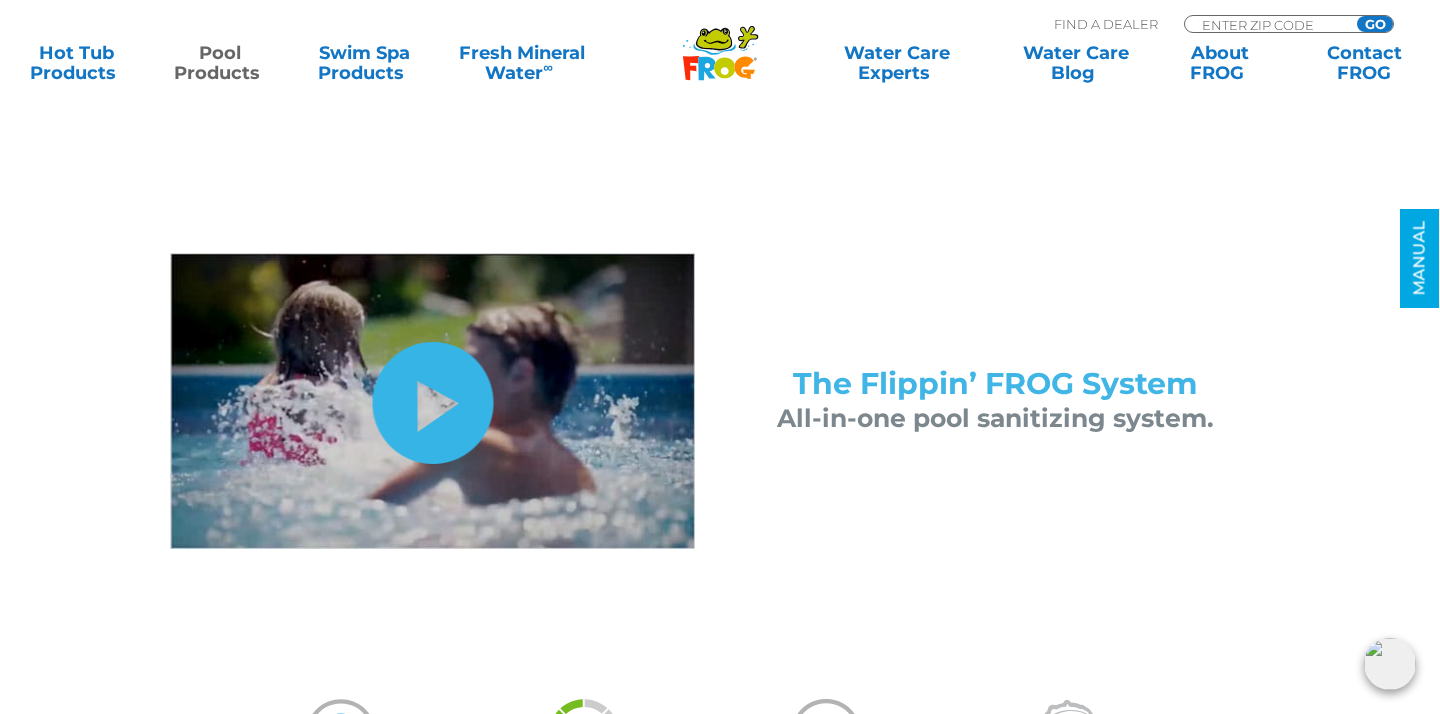 click on "hide-me" at bounding box center [432, 403] 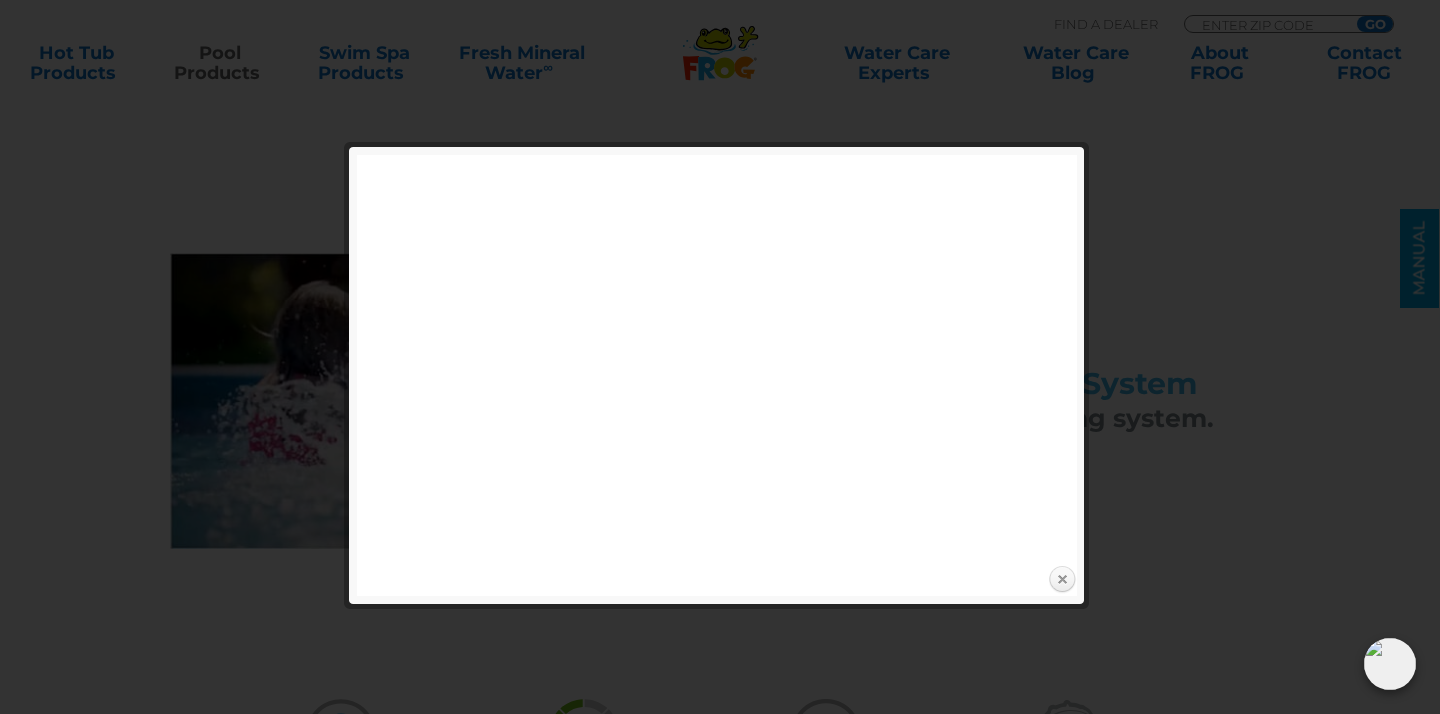 click on "Close" at bounding box center [1062, 580] 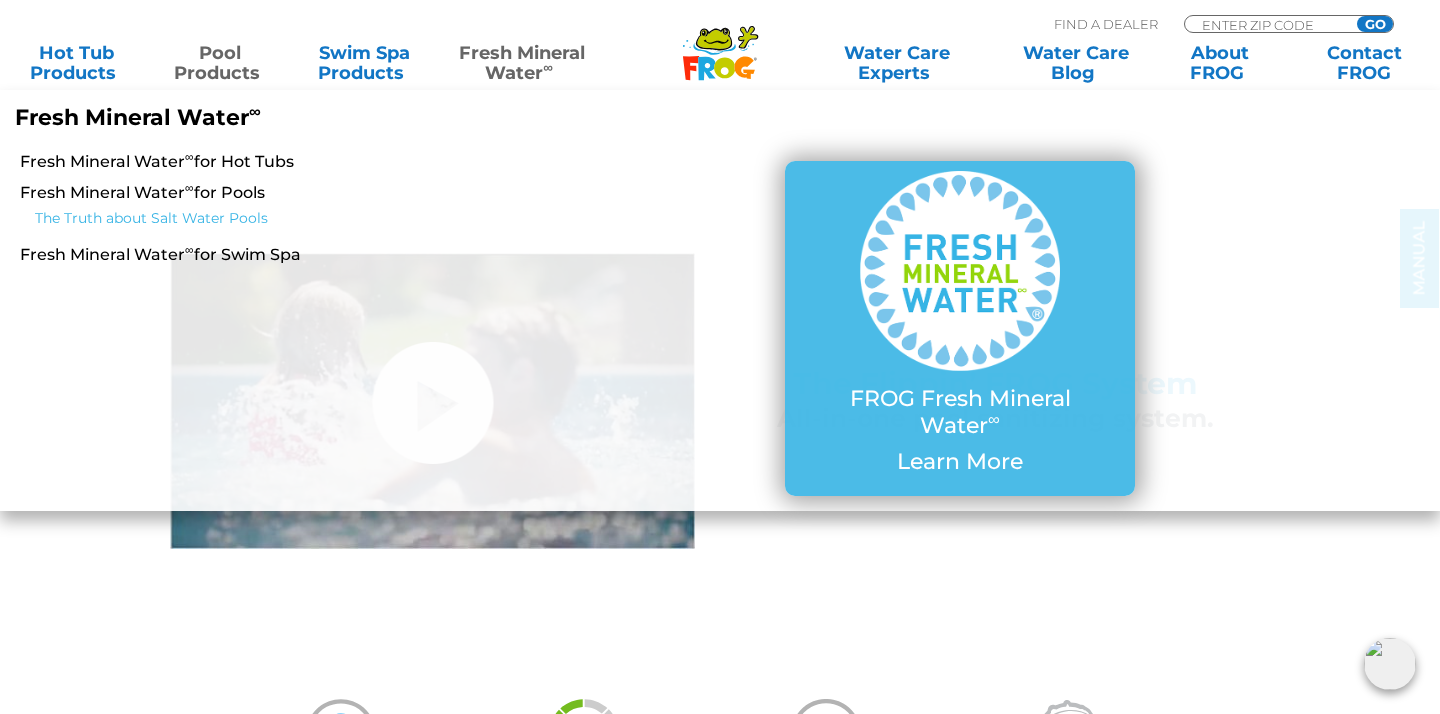 click on "The Truth about Salt Water Pools" at bounding box center (257, 219) 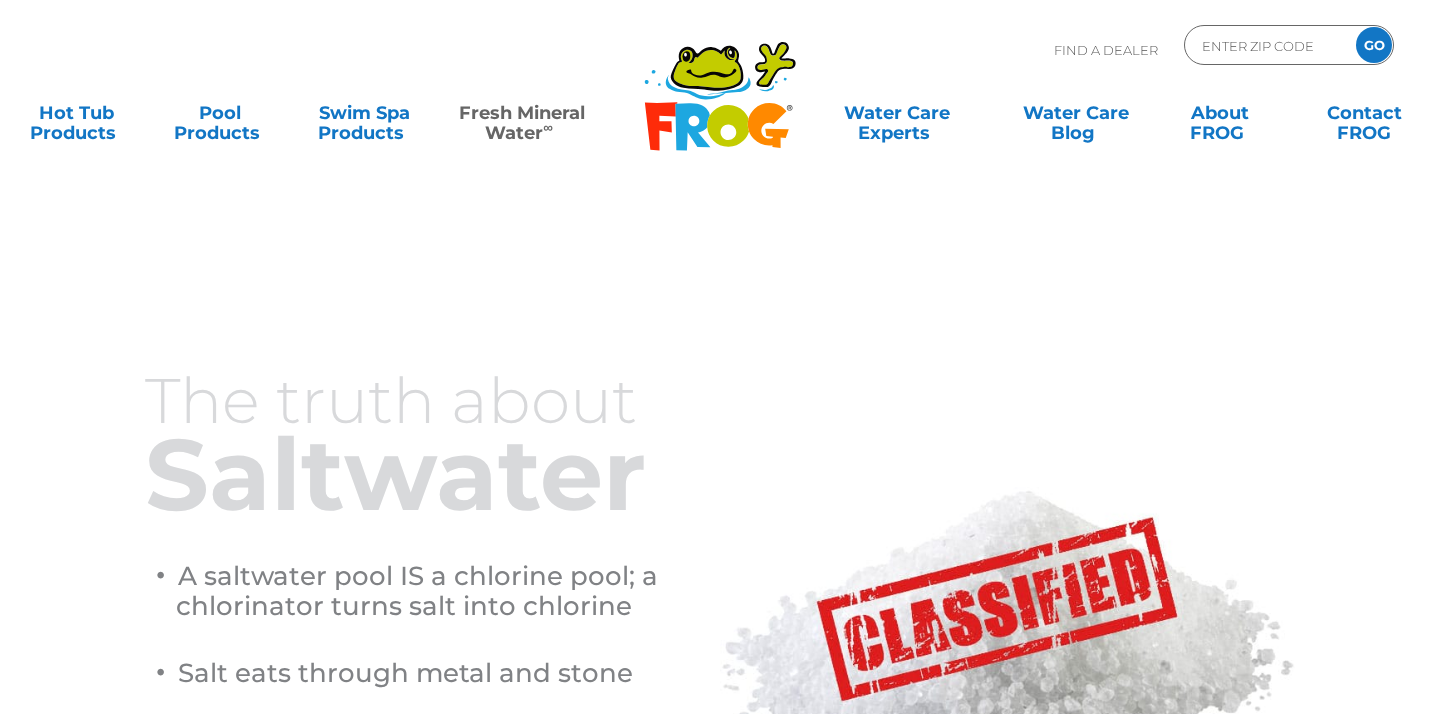 scroll, scrollTop: 0, scrollLeft: 0, axis: both 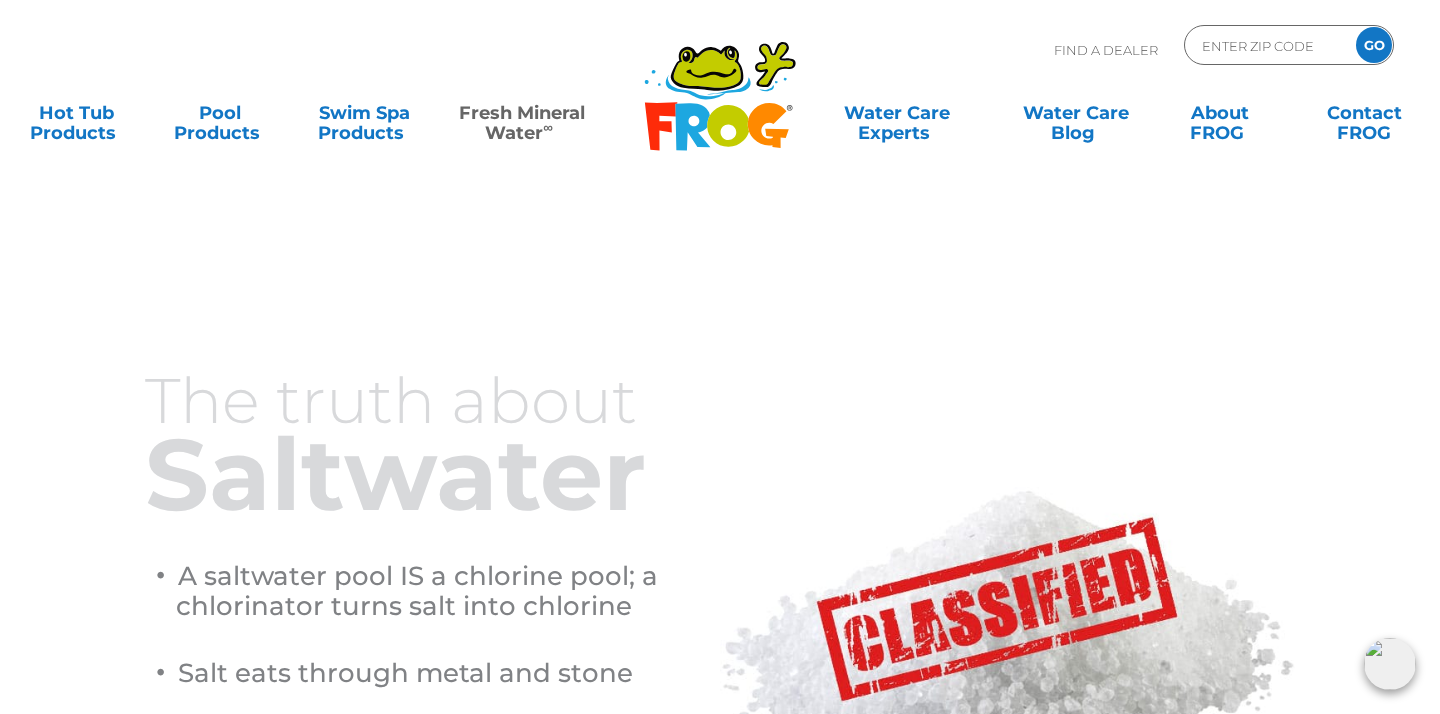 click on "The truth about
Saltwater
A saltwater pool IS a chlorine pool; a chlorinator turns salt into chlorine
Salt eats through metal and stone
Salt corrodes expensive equipment
A saltwater pool is not a low maintenance option" at bounding box center (720, 547) 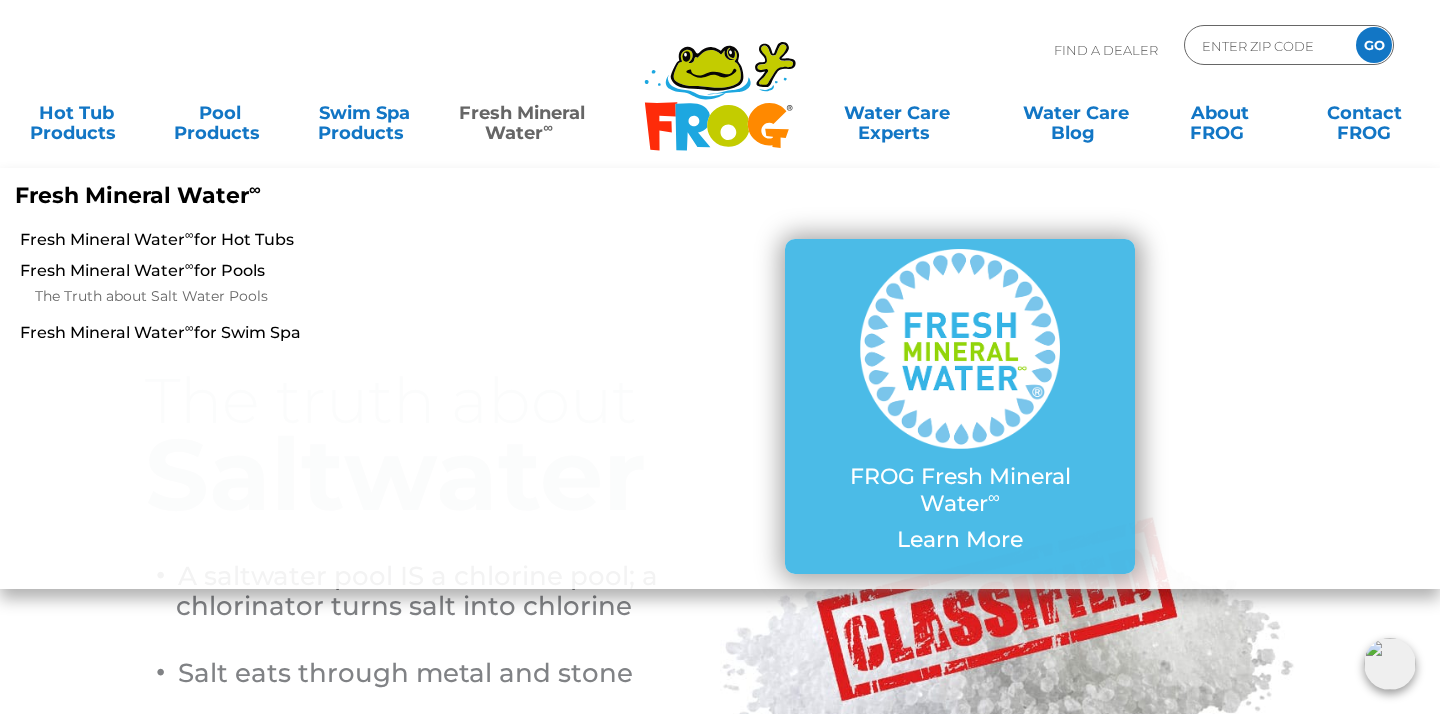 click on "Fresh Mineral  Water ∞" at bounding box center (522, 113) 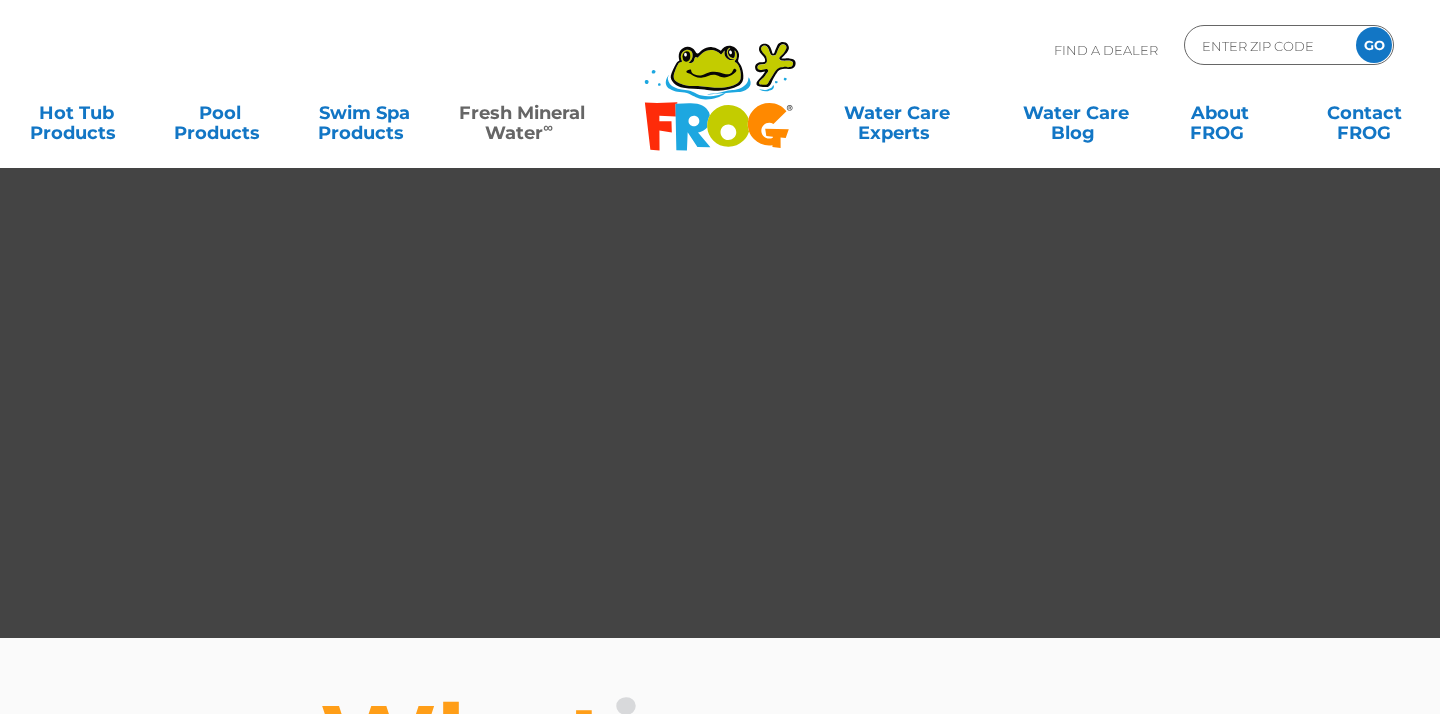 scroll, scrollTop: 0, scrollLeft: 0, axis: both 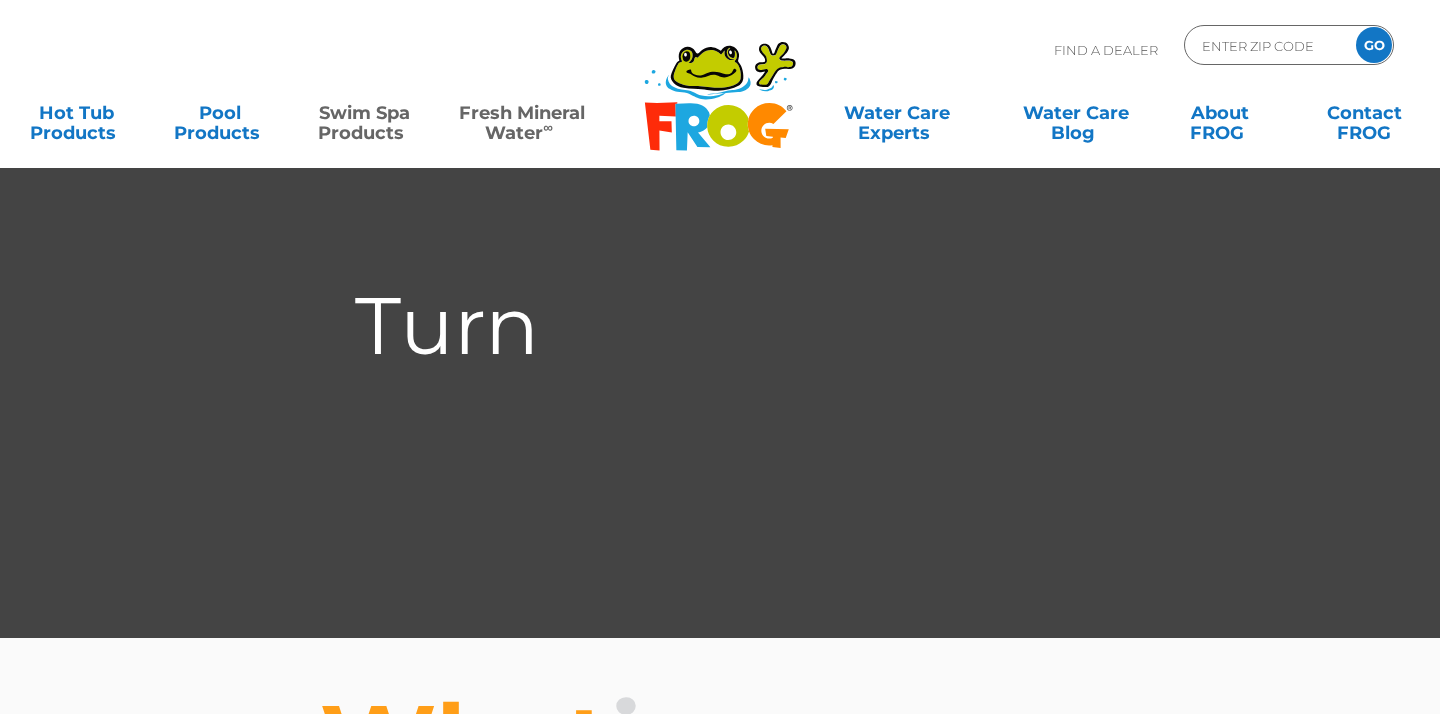click on "Swim Spa  Products" at bounding box center (364, 113) 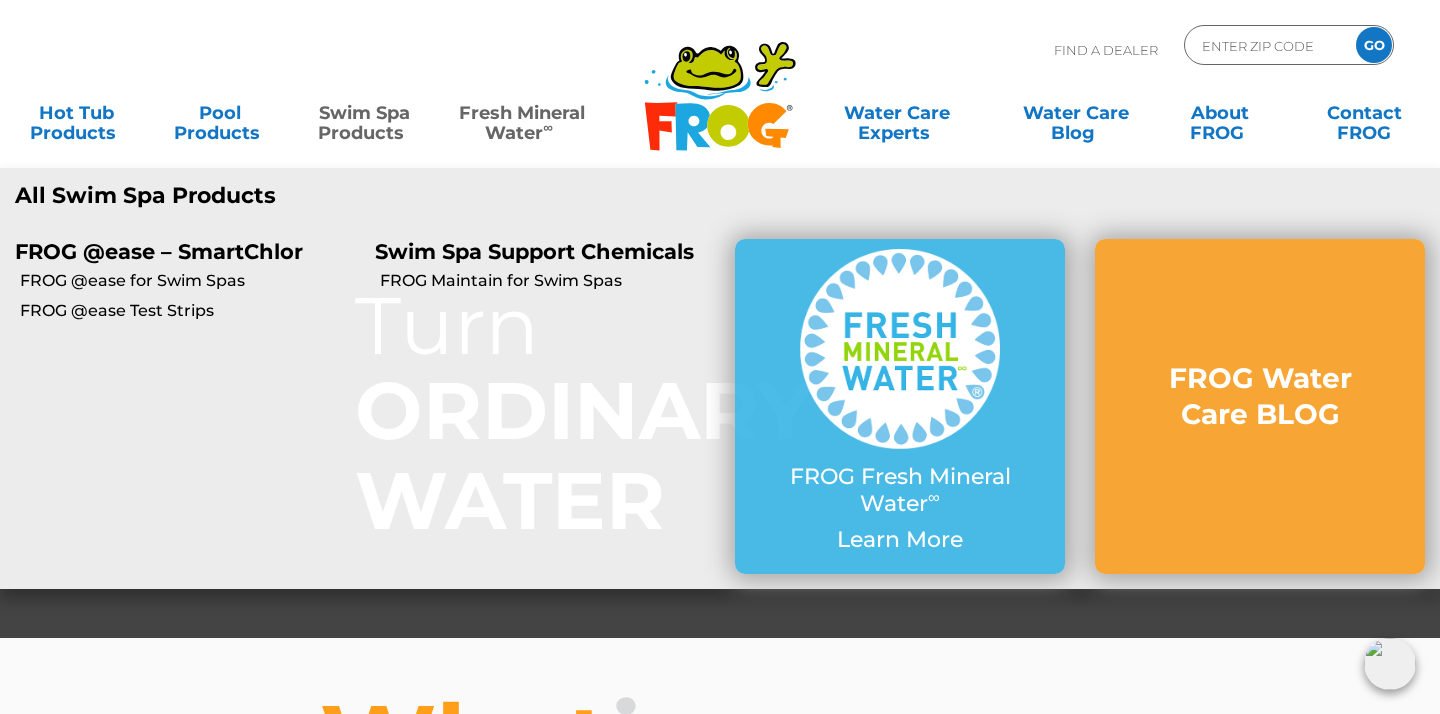 click on "Swim Spa  Products" at bounding box center (364, 113) 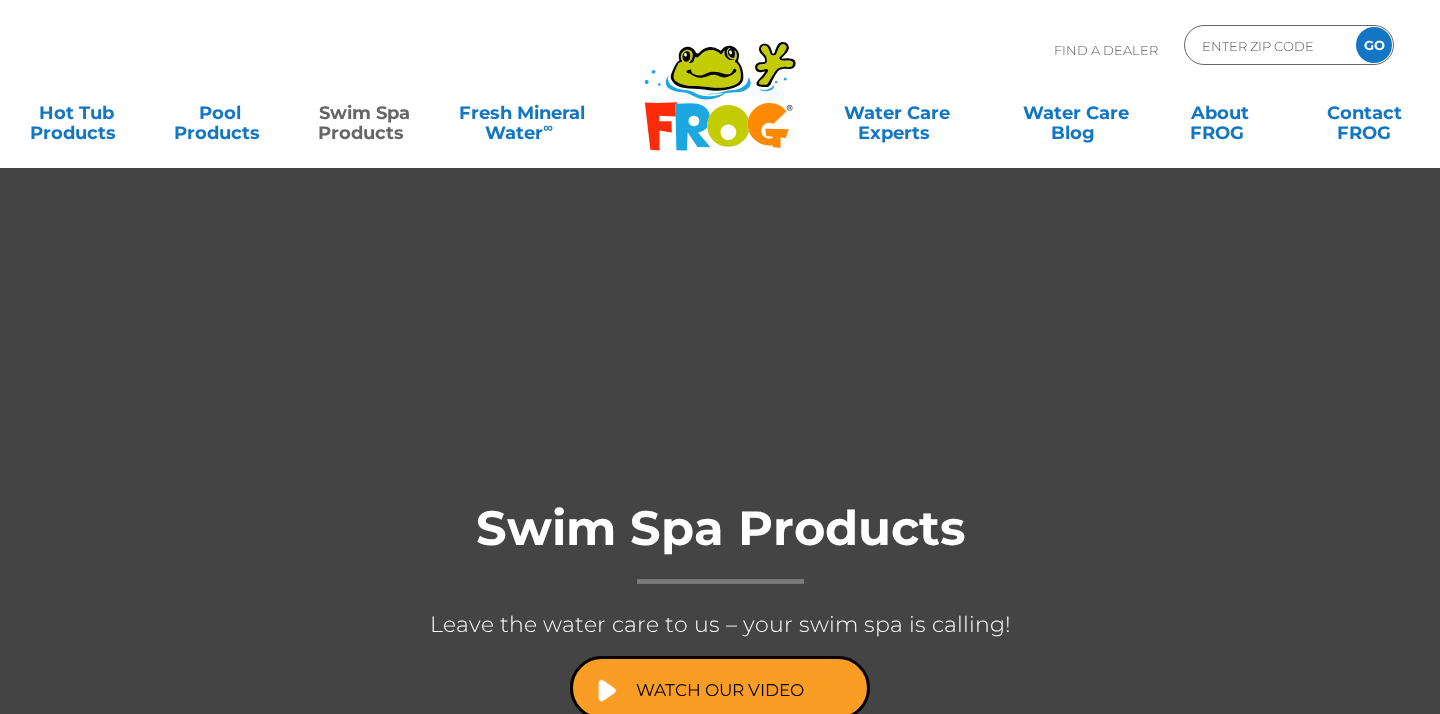 scroll, scrollTop: 0, scrollLeft: 0, axis: both 